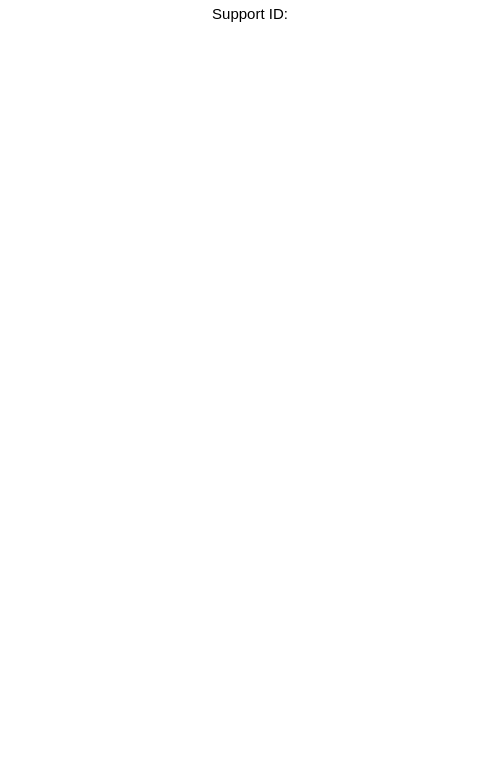 scroll, scrollTop: 0, scrollLeft: 0, axis: both 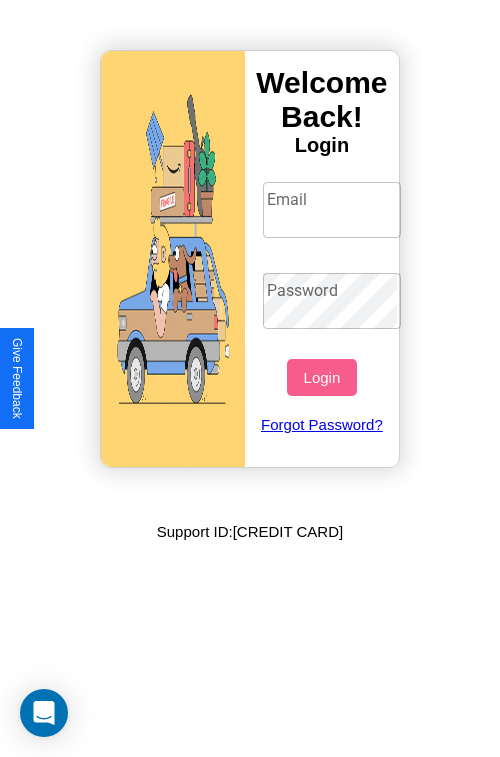 click on "Email" at bounding box center [332, 210] 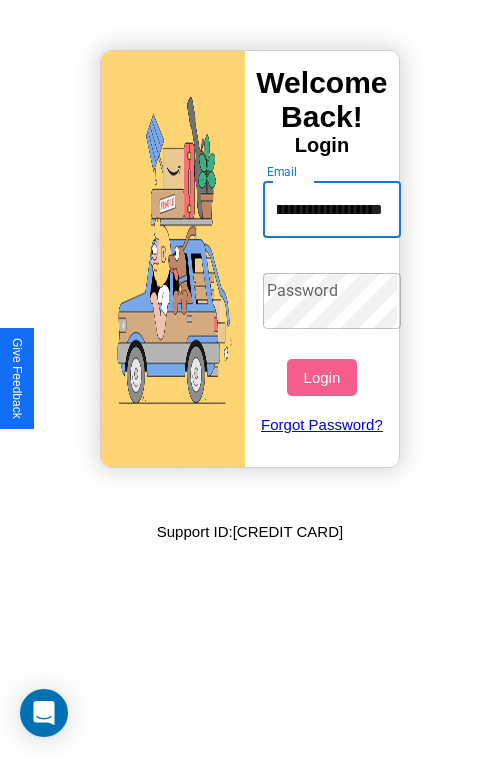 scroll, scrollTop: 0, scrollLeft: 106, axis: horizontal 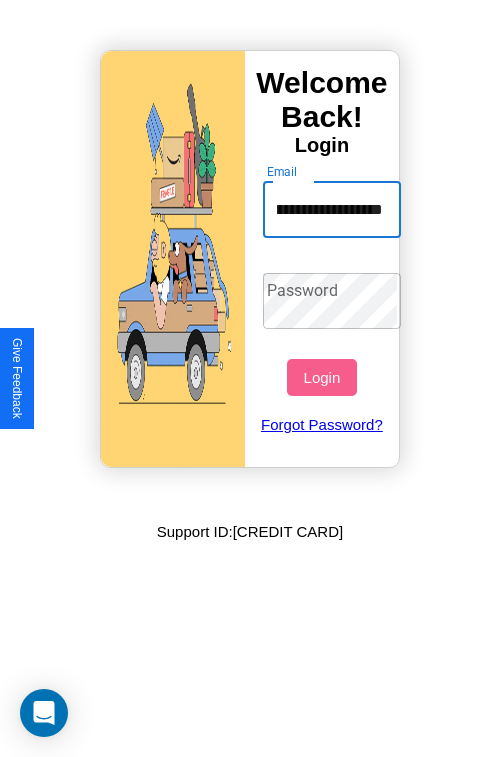 type on "**********" 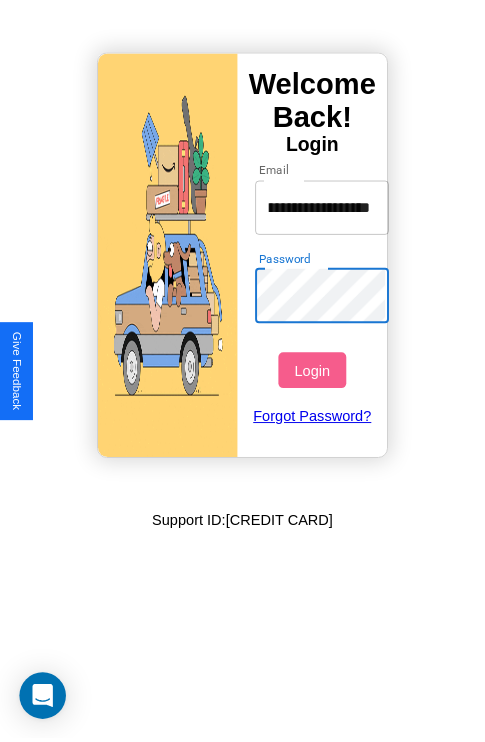 scroll, scrollTop: 0, scrollLeft: 0, axis: both 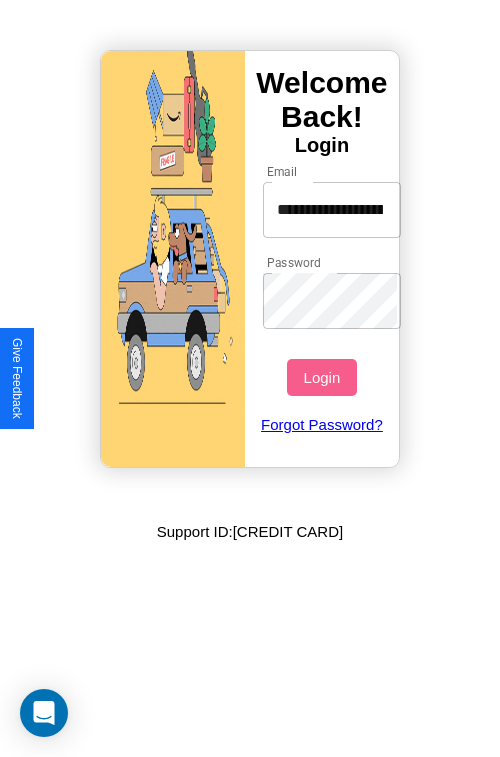 click on "Login" at bounding box center (321, 377) 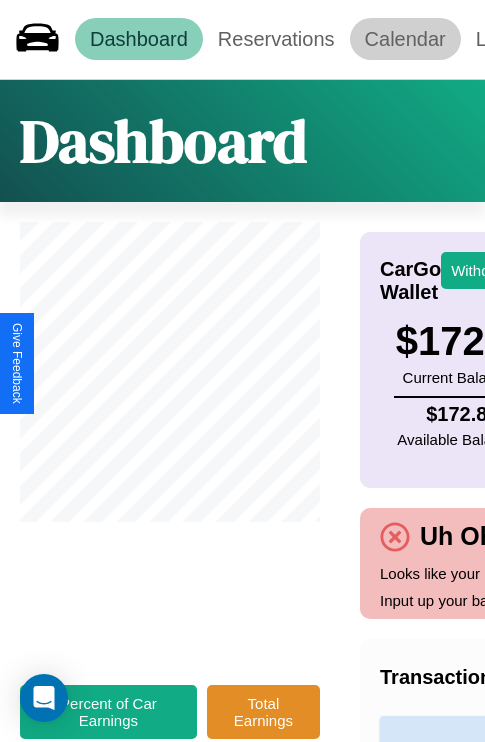 click on "Calendar" at bounding box center [405, 39] 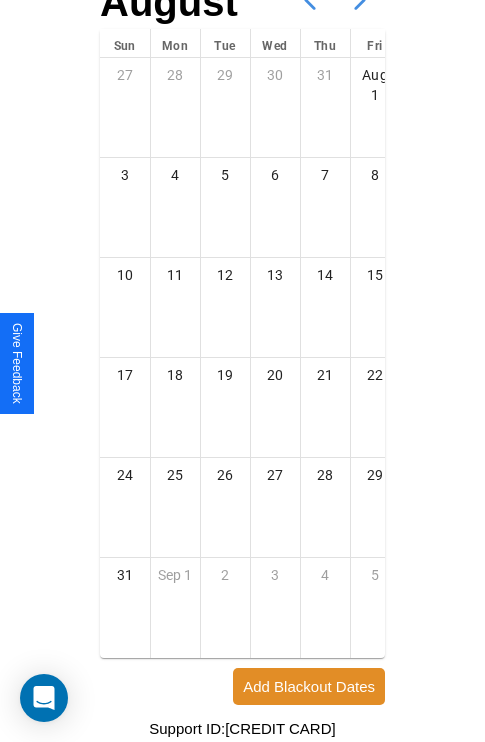 scroll, scrollTop: 242, scrollLeft: 0, axis: vertical 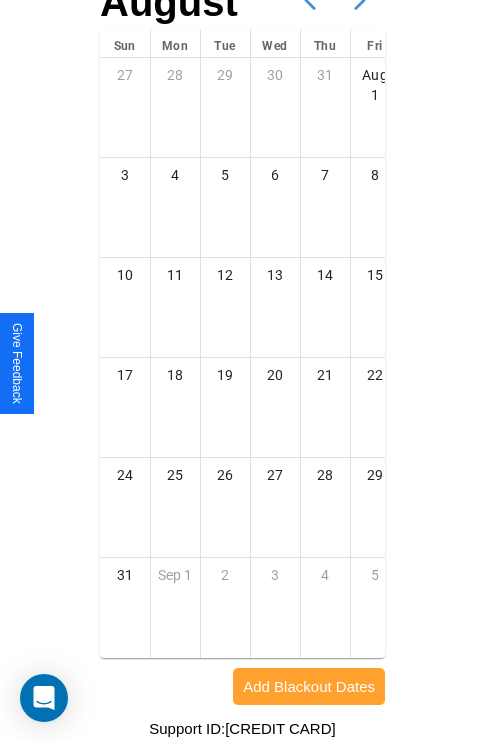 click on "Add Blackout Dates" at bounding box center [309, 686] 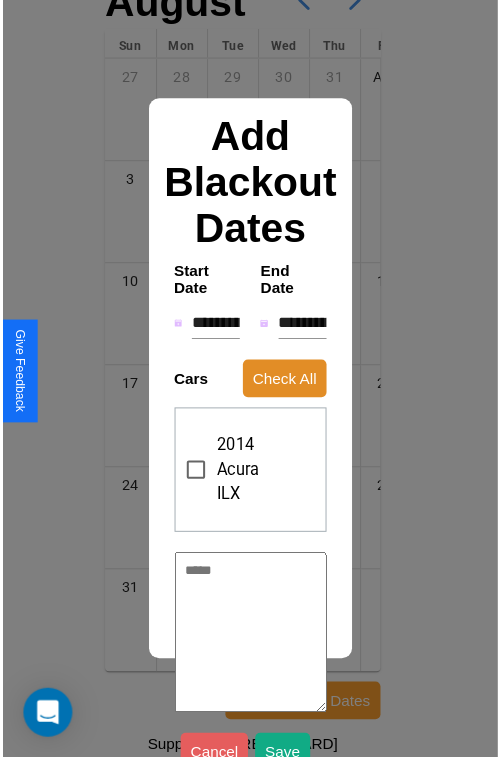scroll, scrollTop: 227, scrollLeft: 0, axis: vertical 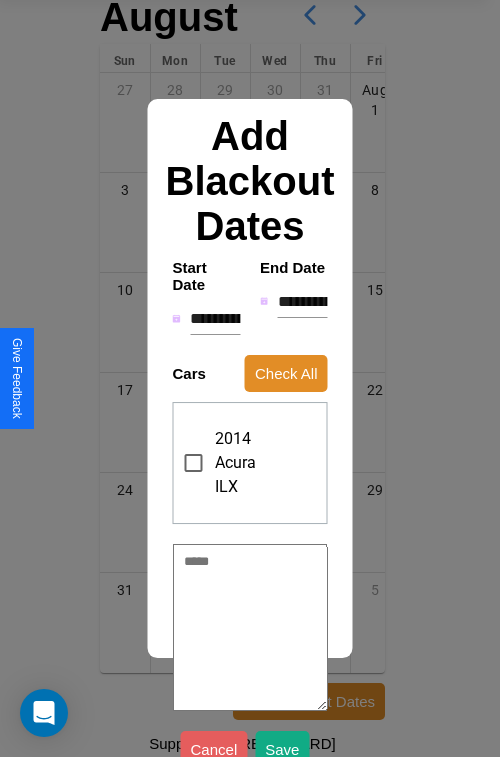 click on "**********" at bounding box center [215, 319] 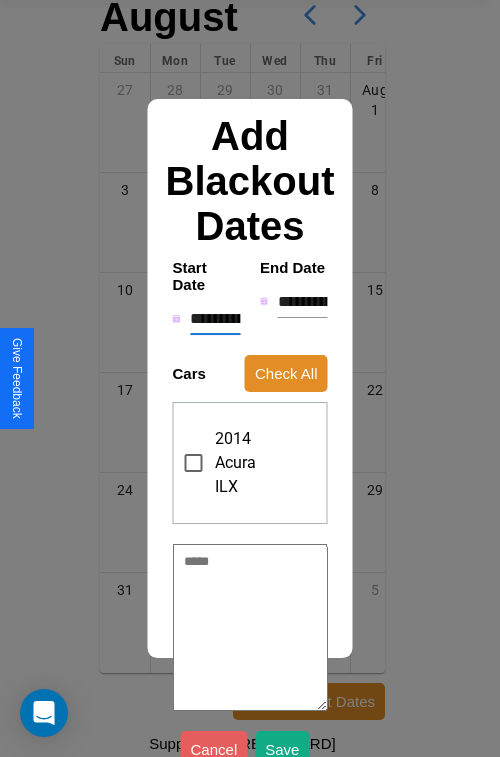 type on "********" 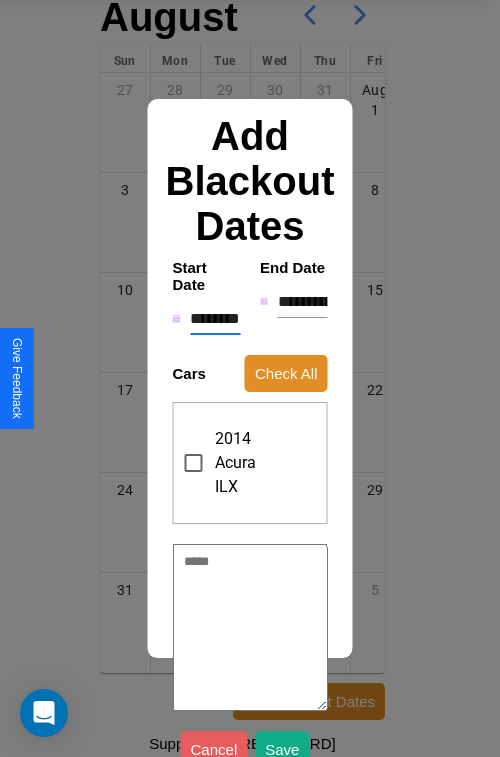 type on "*" 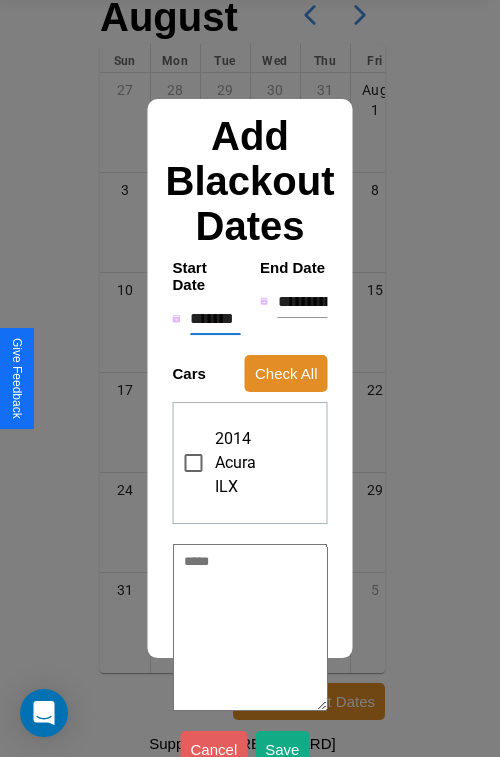 type on "*" 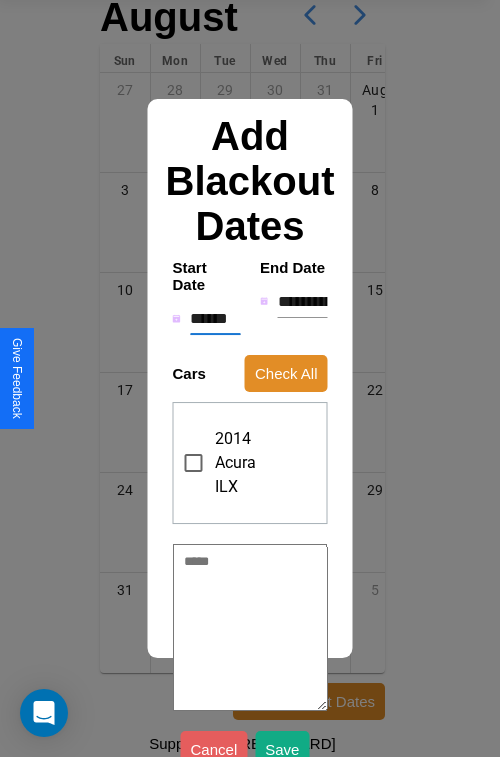 type on "*" 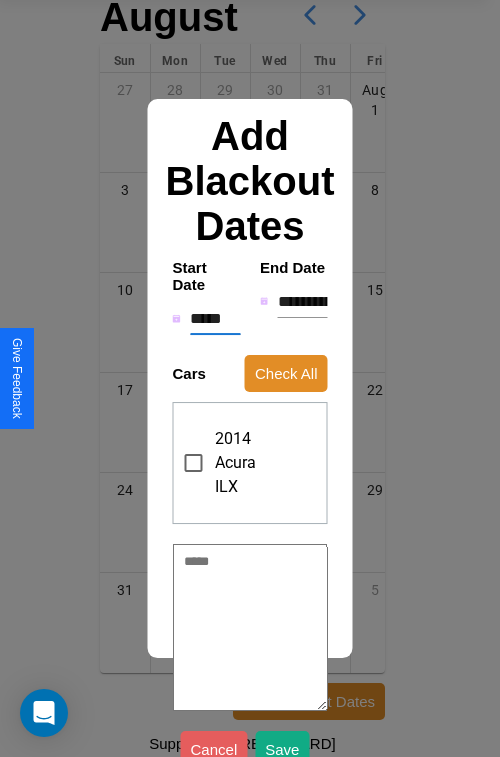 type on "*" 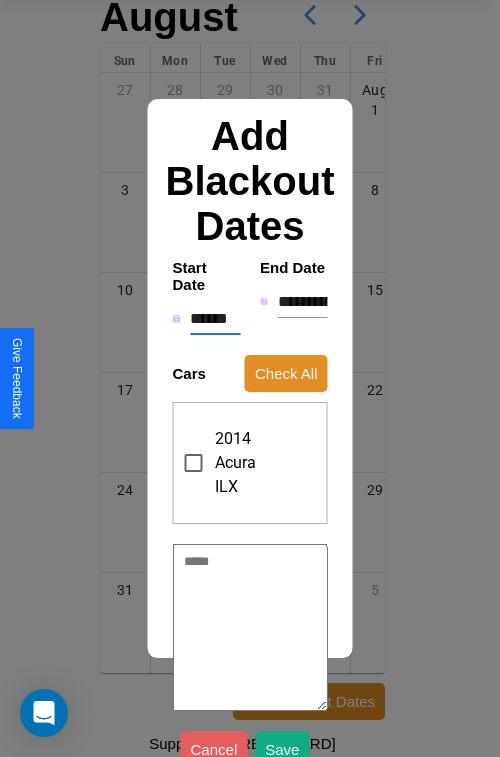 type on "*" 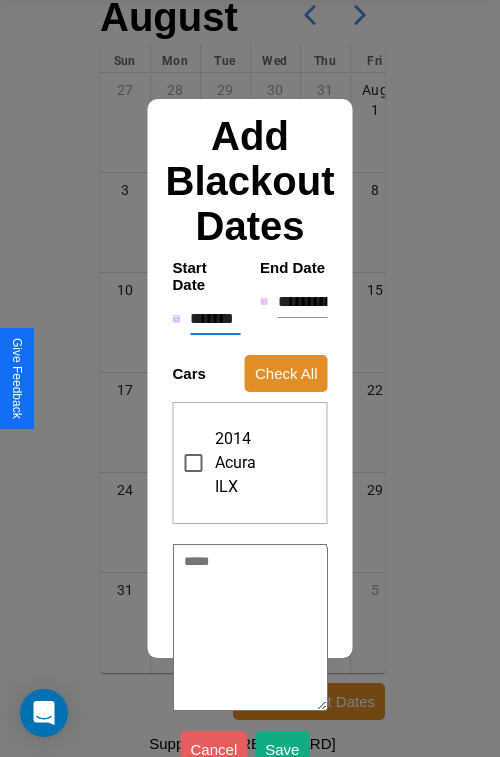 type on "*" 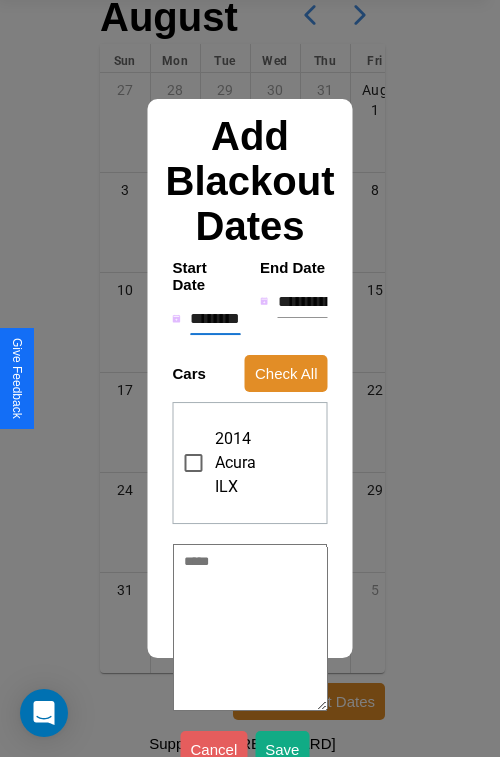 type on "*" 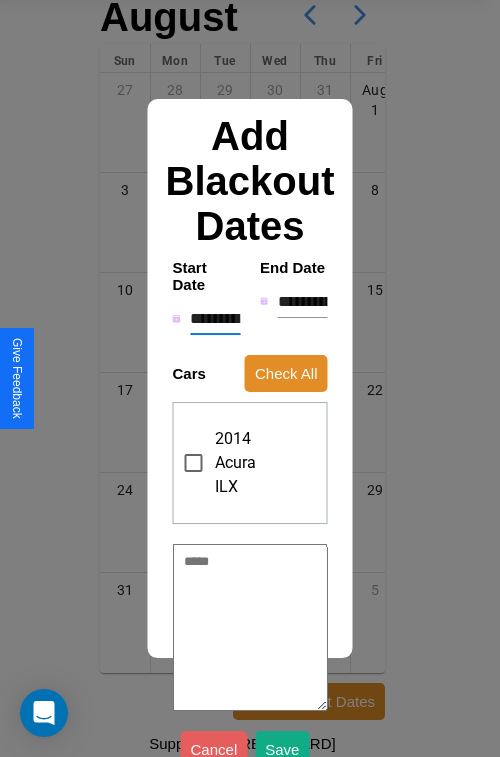 type on "*" 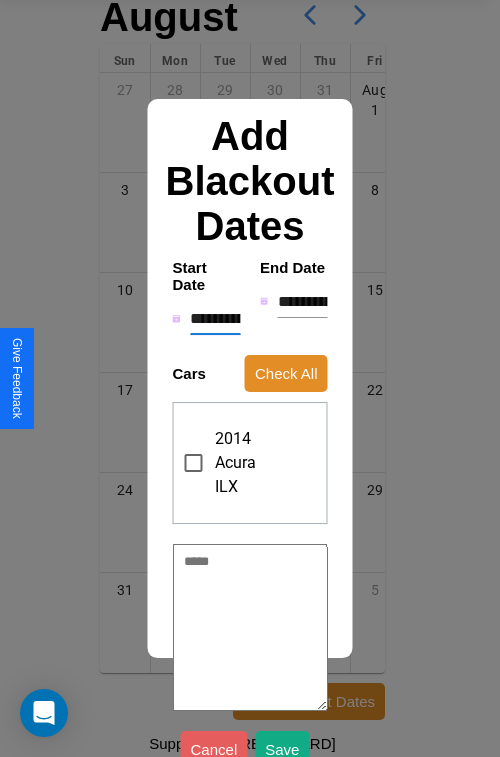 type on "*" 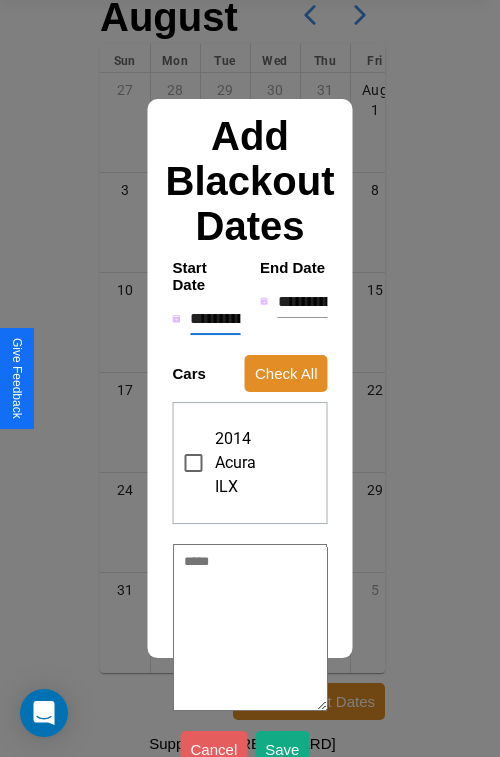 type on "*" 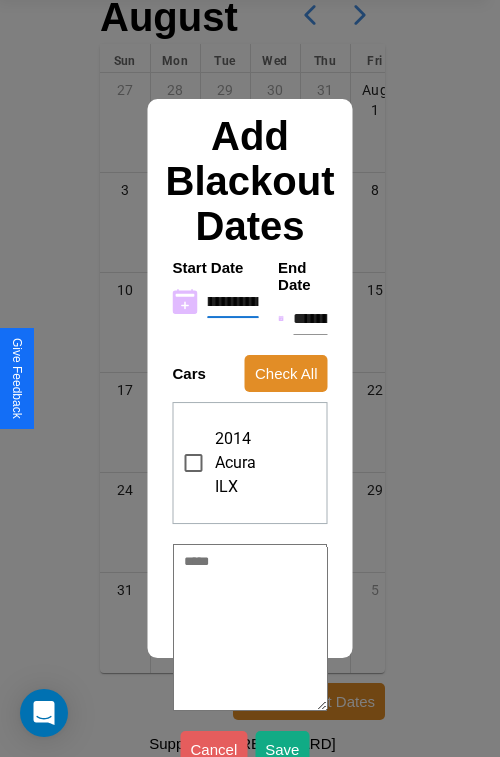 type on "**********" 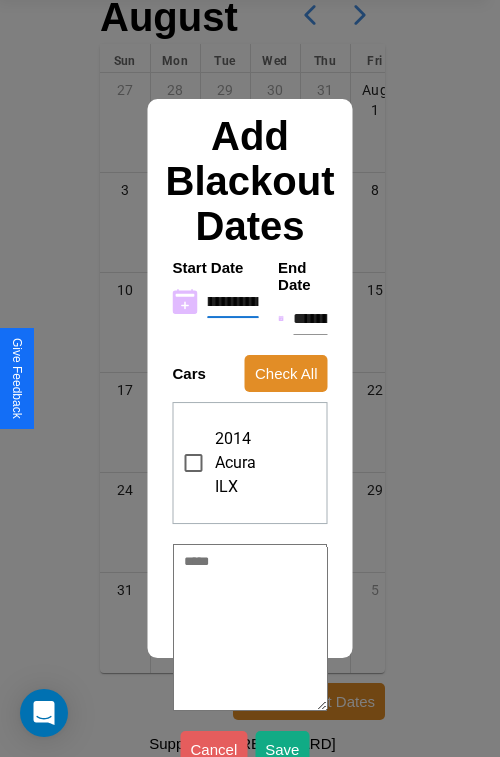 type on "*" 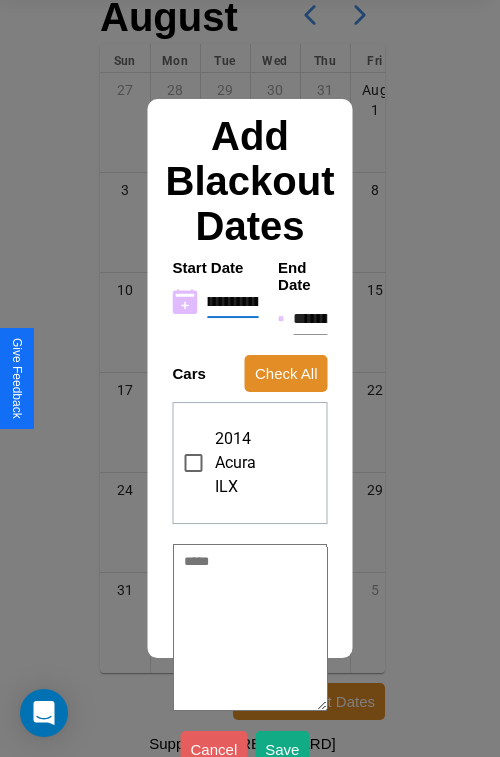 type on "**********" 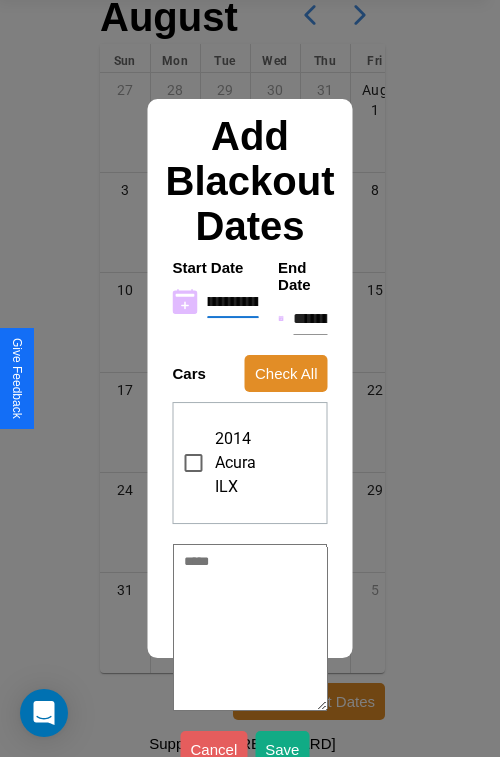 type on "*" 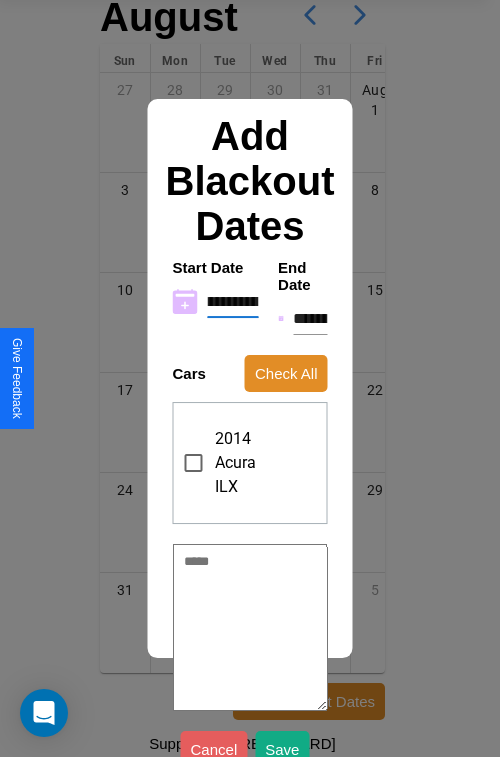 type on "**********" 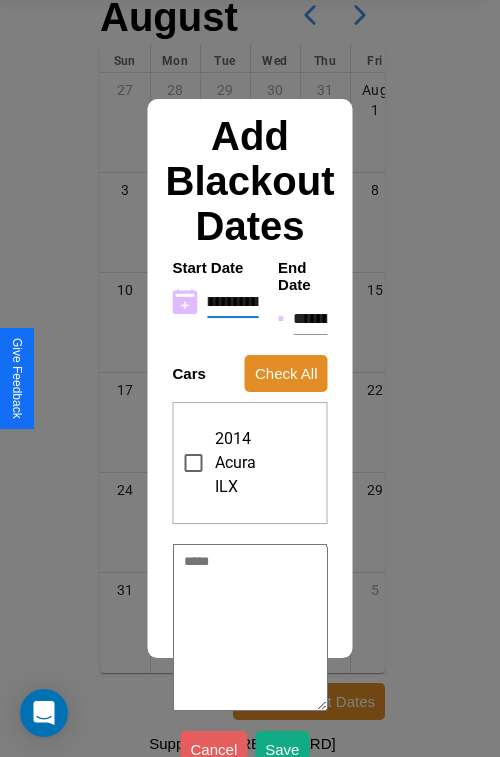 type on "*" 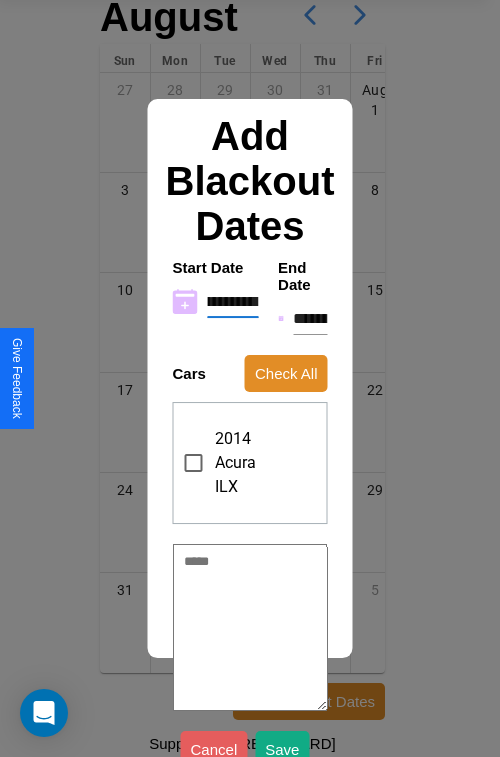 type on "**********" 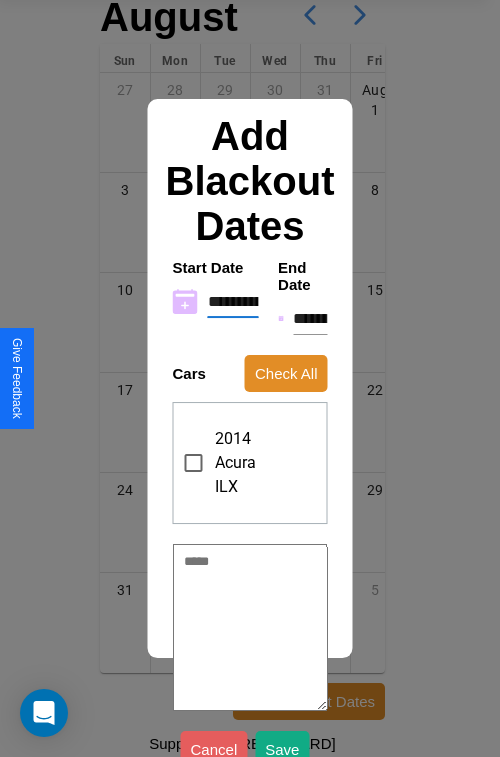 click on "**********" at bounding box center (310, 319) 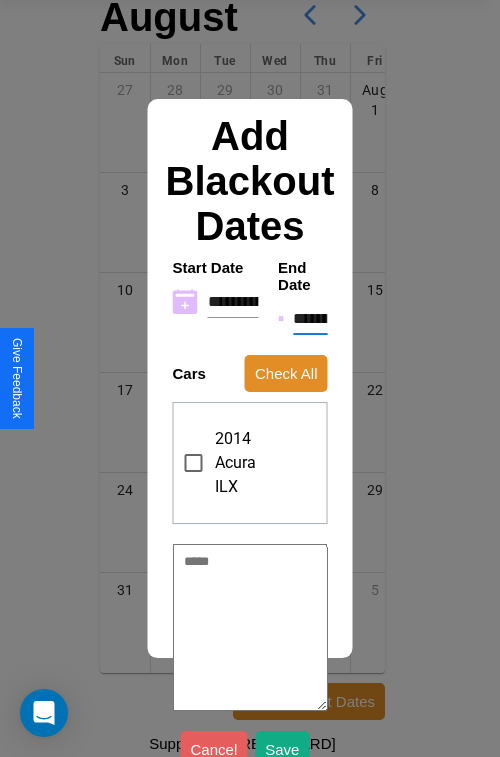 type on "********" 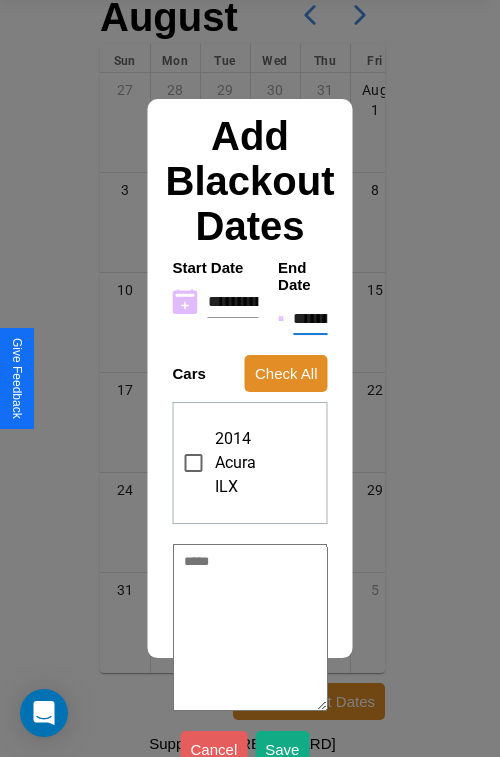 type on "*" 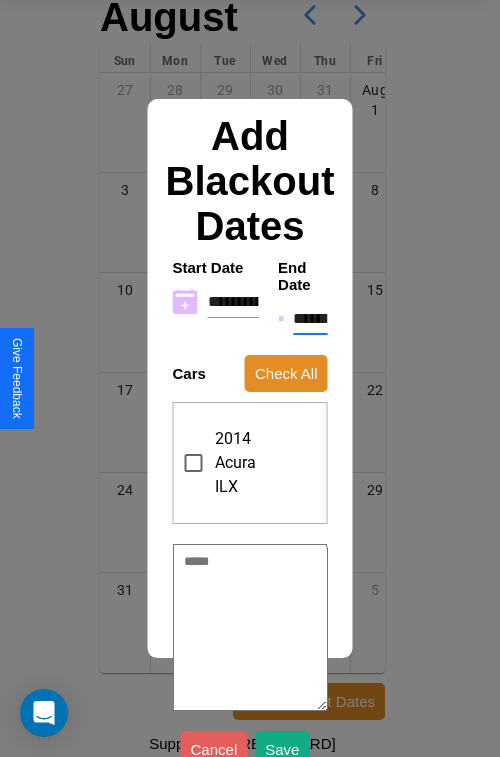 type on "*" 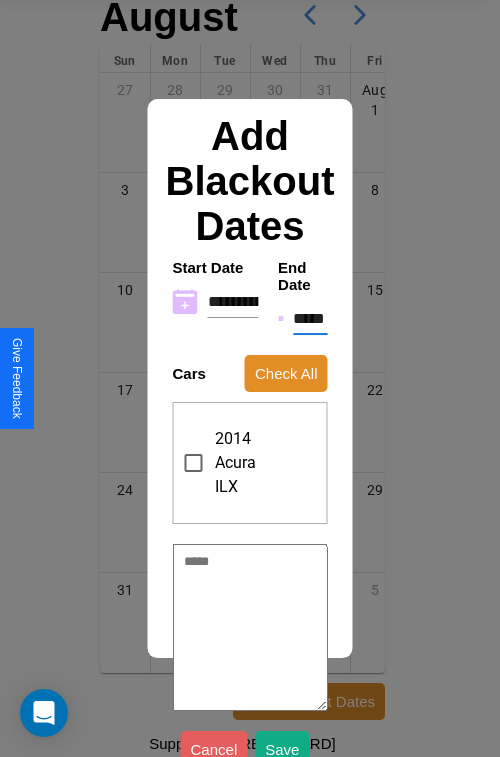 type on "*" 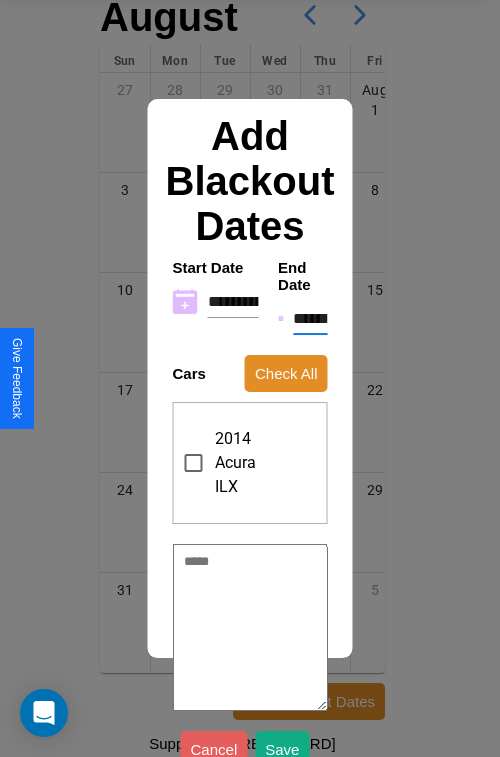 type on "*" 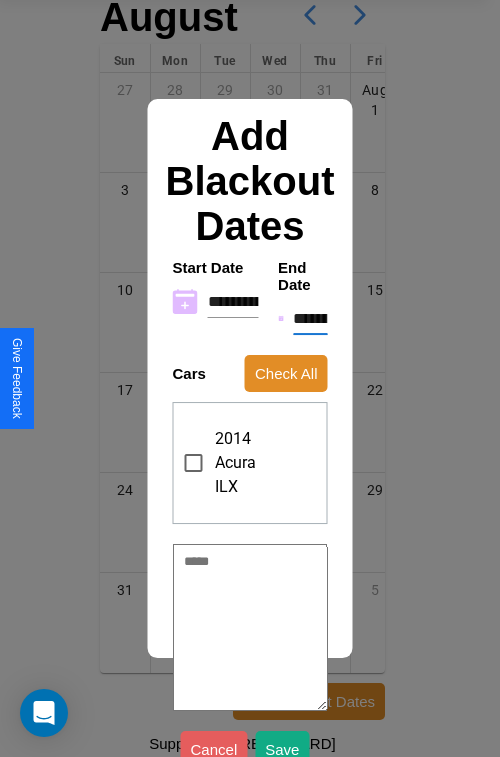 type on "*" 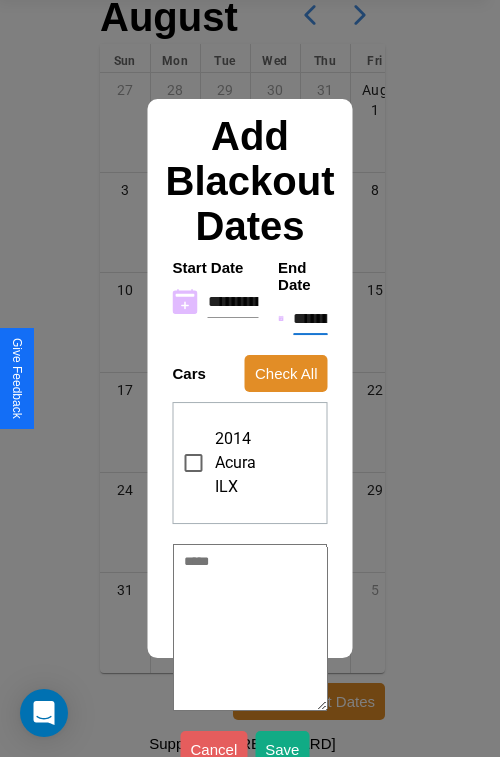 type on "*" 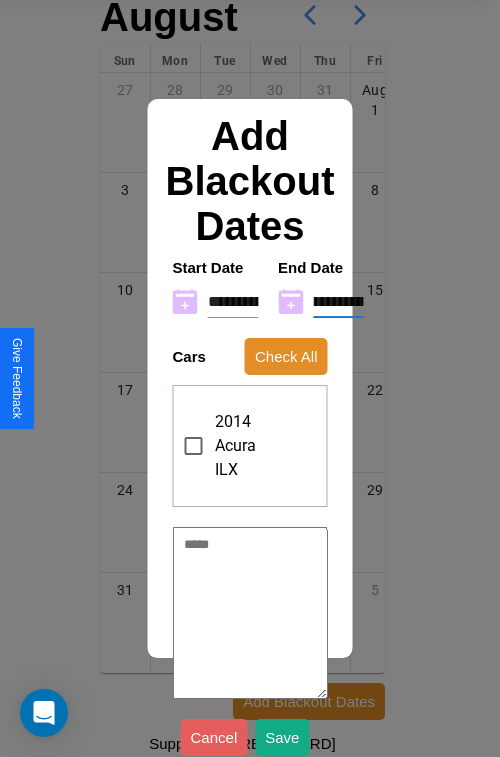 type on "**********" 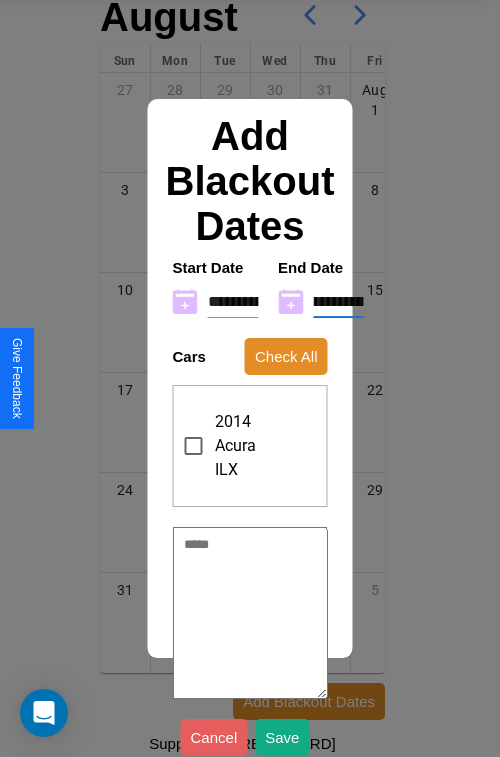 type on "*" 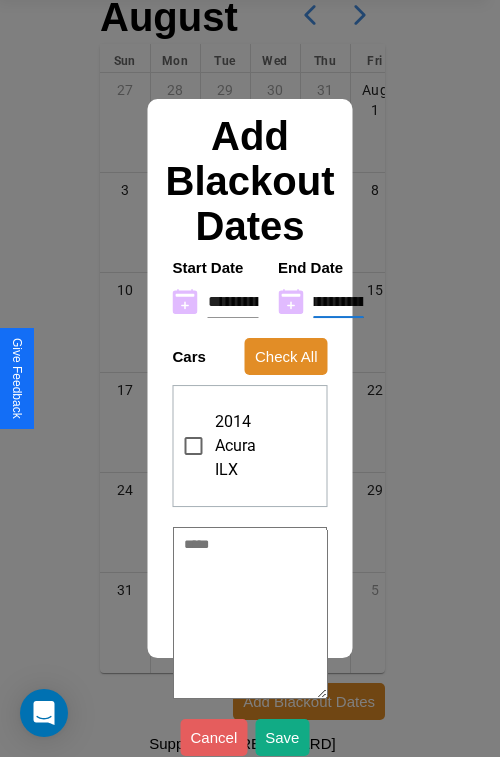 type on "**********" 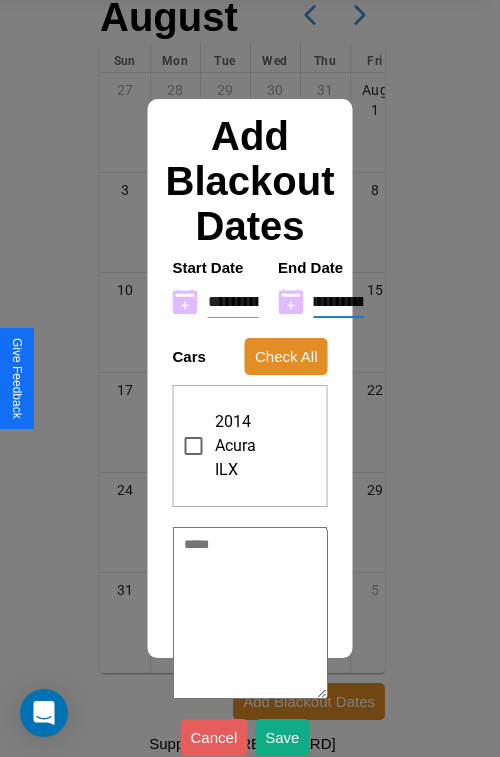 type on "*" 